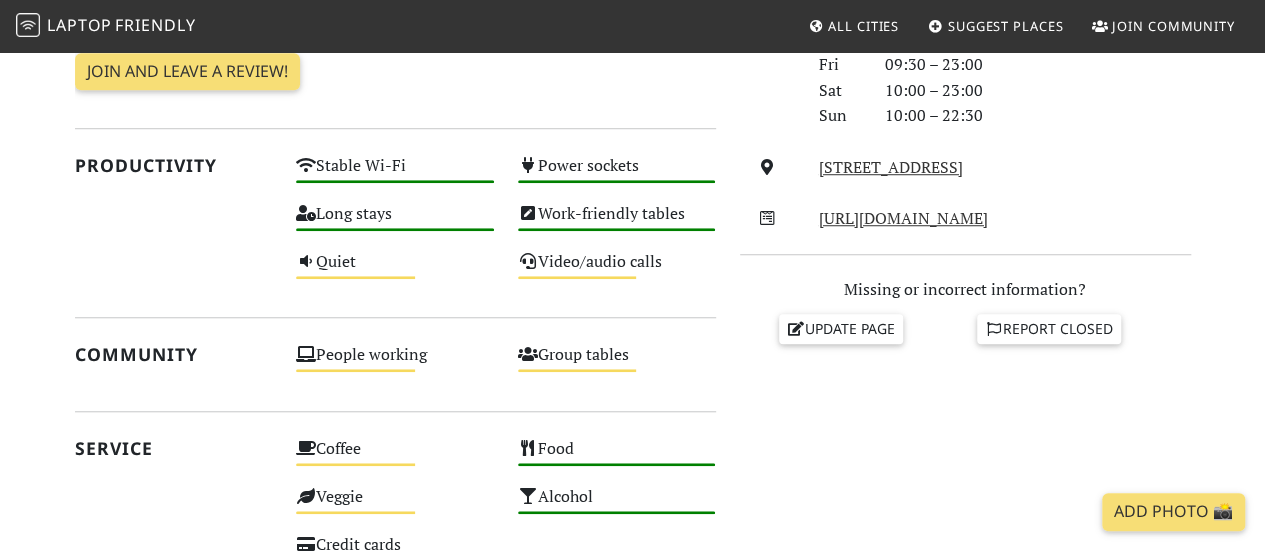 scroll, scrollTop: 659, scrollLeft: 0, axis: vertical 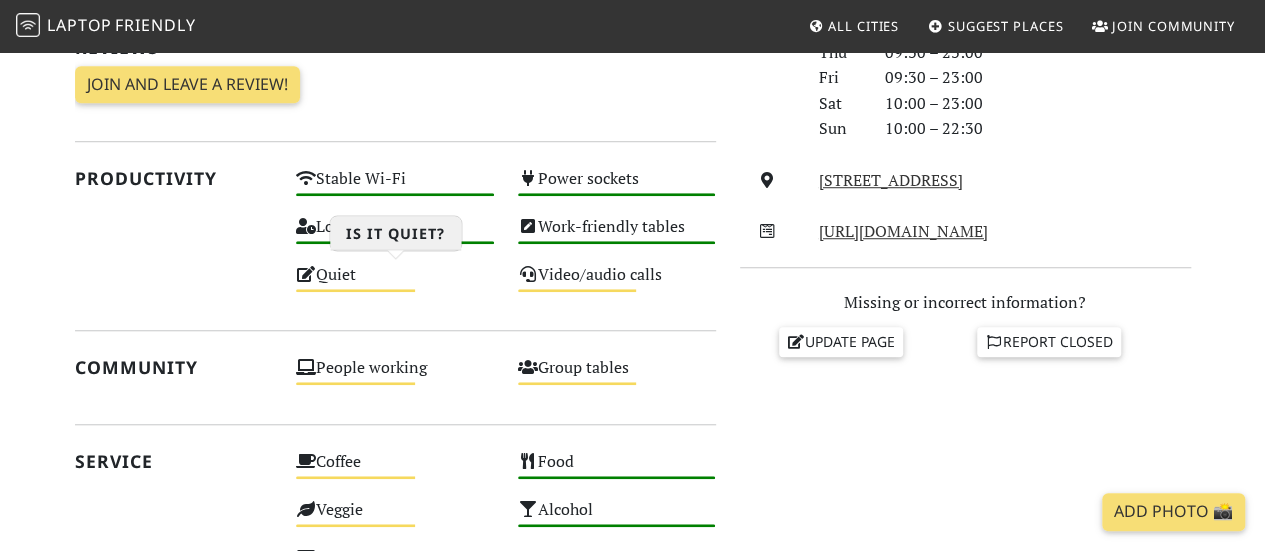 click on "Quiet
Medium" at bounding box center [395, 284] 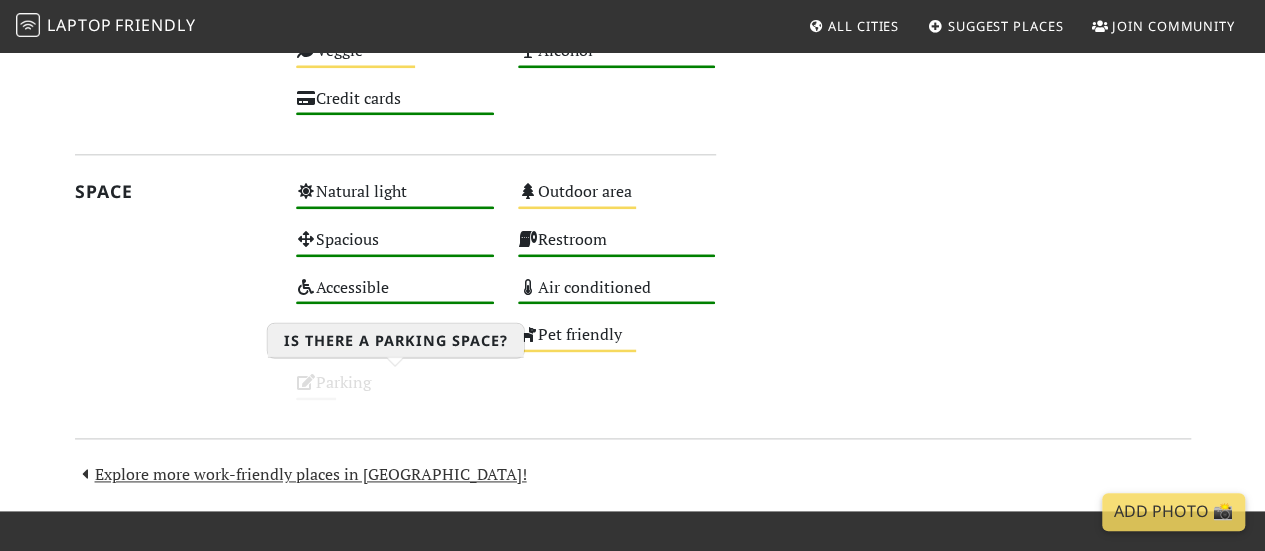 scroll, scrollTop: 1264, scrollLeft: 0, axis: vertical 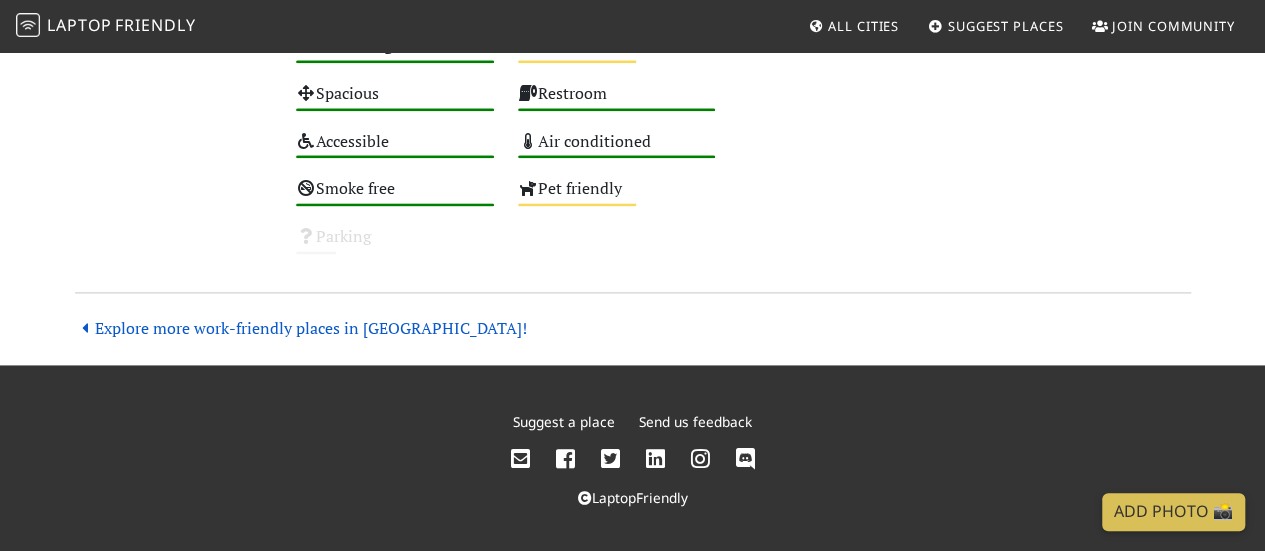 click on "Explore more work-friendly places in [GEOGRAPHIC_DATA]!" at bounding box center [301, 328] 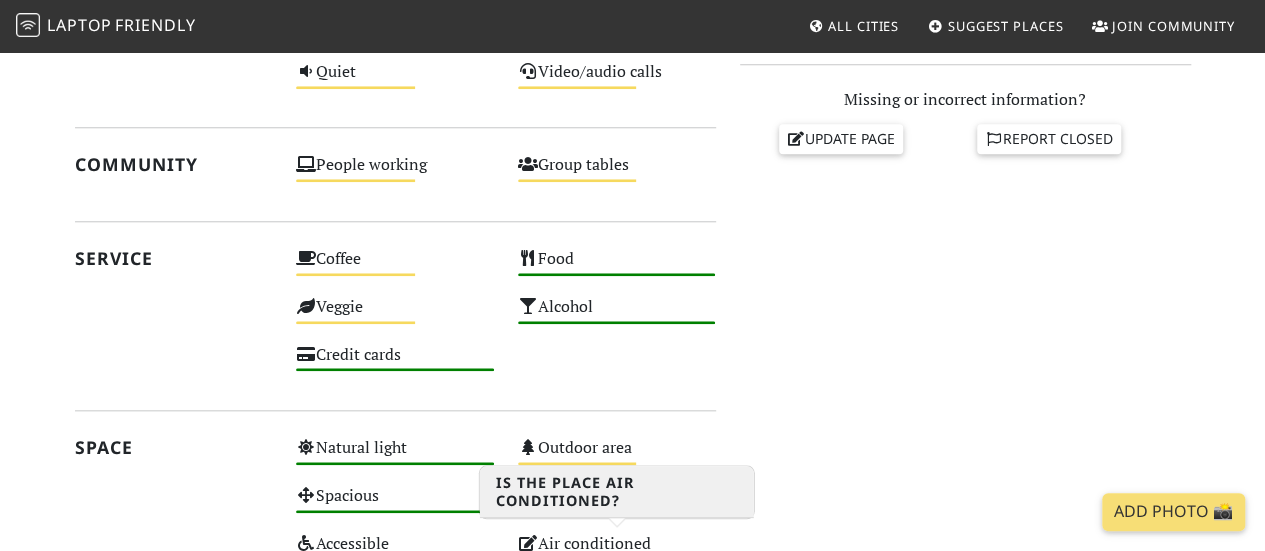 scroll, scrollTop: 1264, scrollLeft: 0, axis: vertical 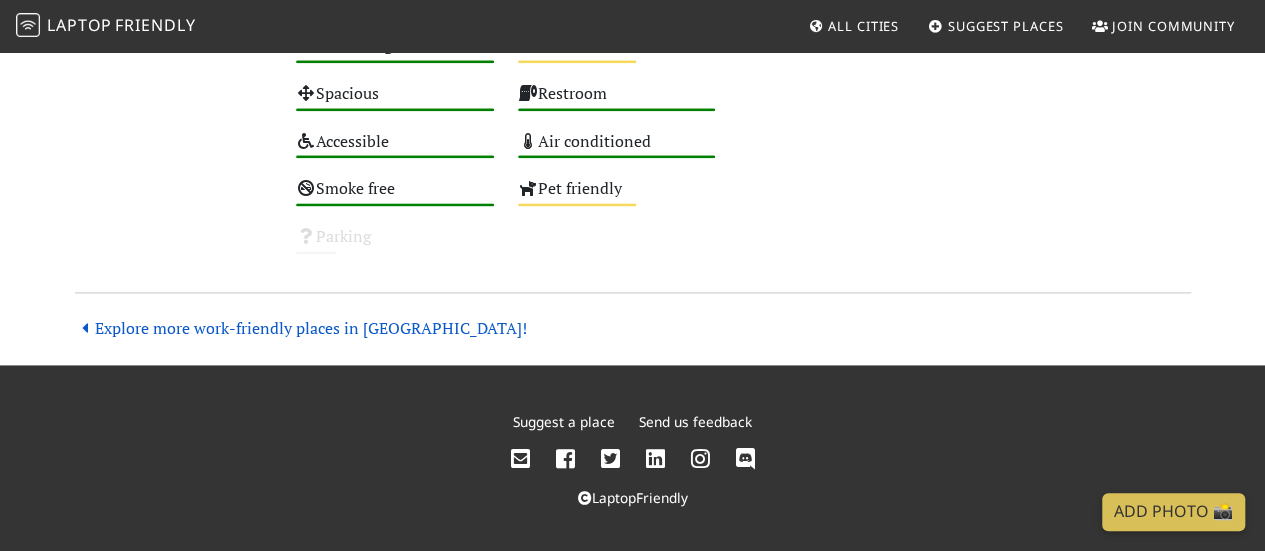 click on "Explore more work-friendly places in Bristol!" at bounding box center [301, 328] 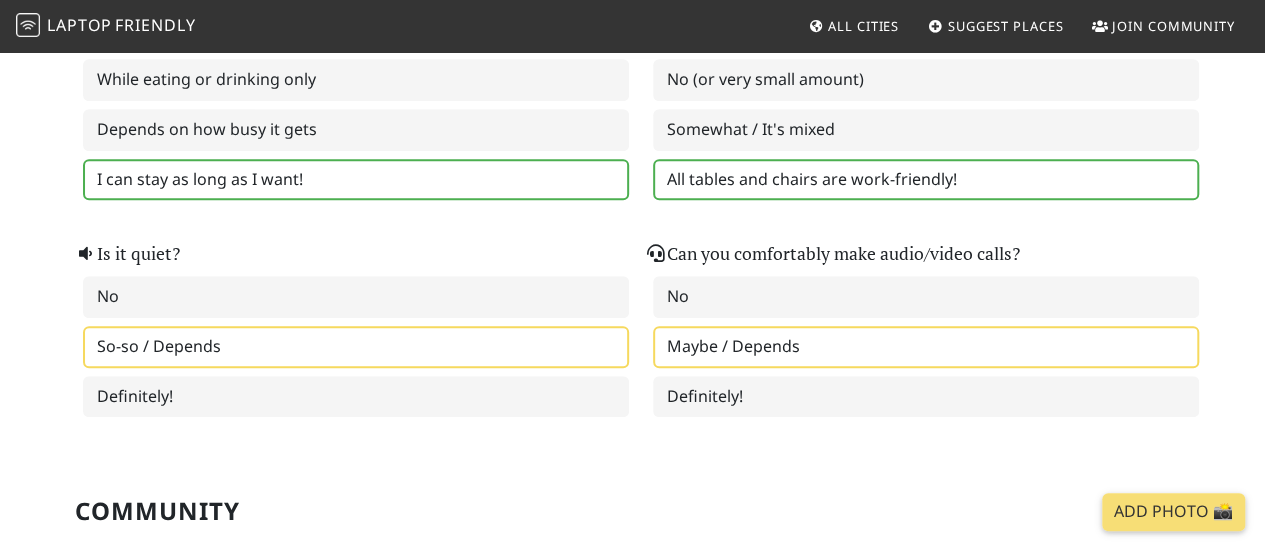 scroll, scrollTop: 492, scrollLeft: 0, axis: vertical 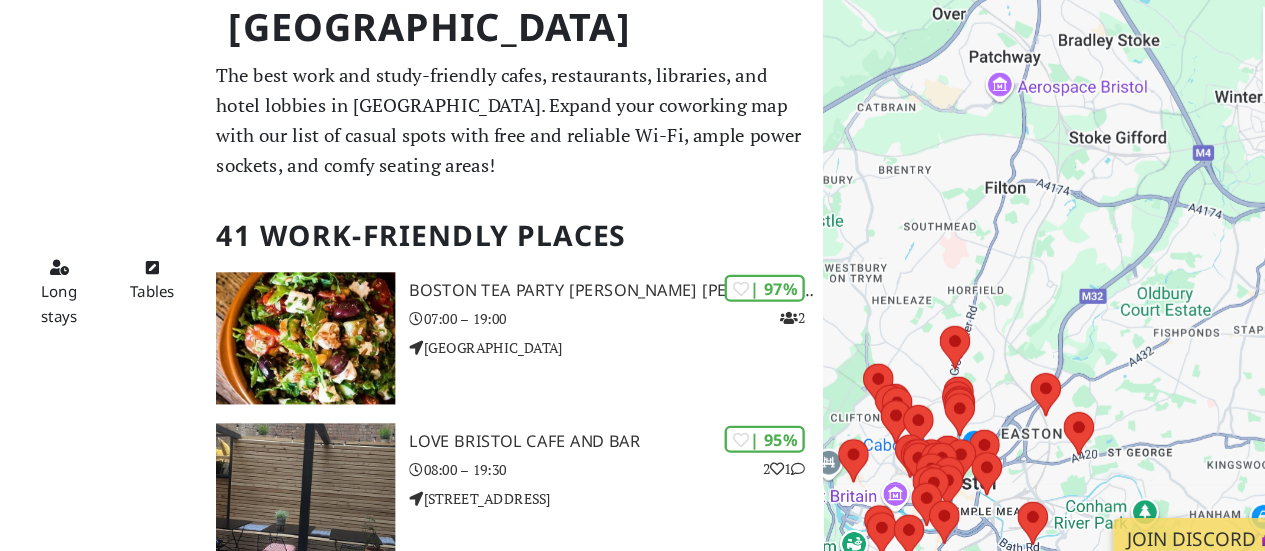 drag, startPoint x: 982, startPoint y: 267, endPoint x: 1000, endPoint y: 130, distance: 138.17743 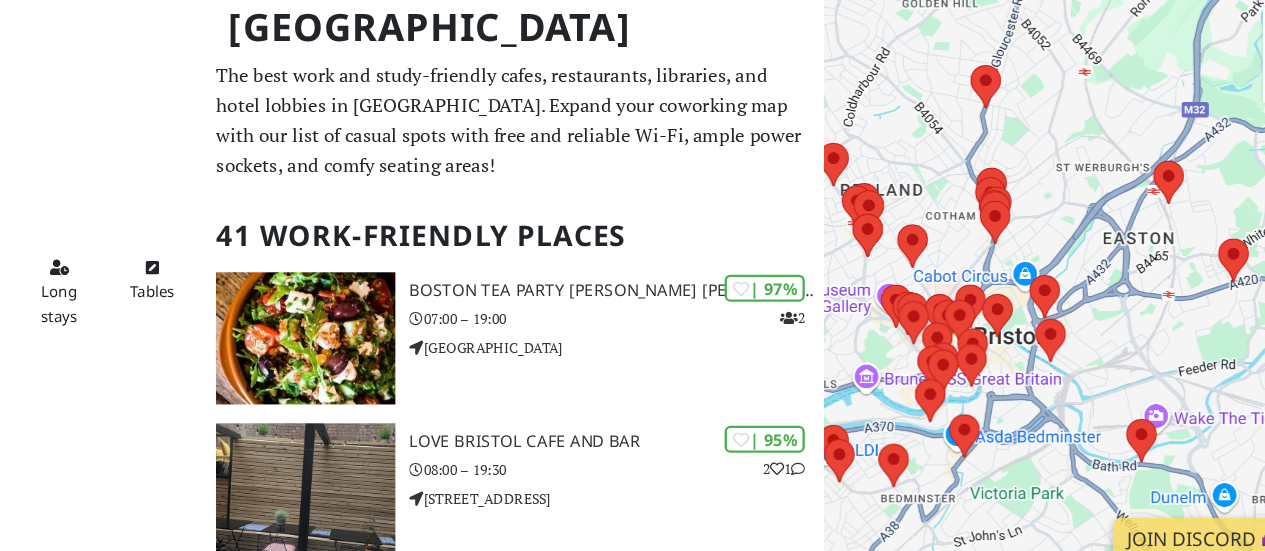 drag, startPoint x: 990, startPoint y: 244, endPoint x: 1035, endPoint y: 119, distance: 132.8533 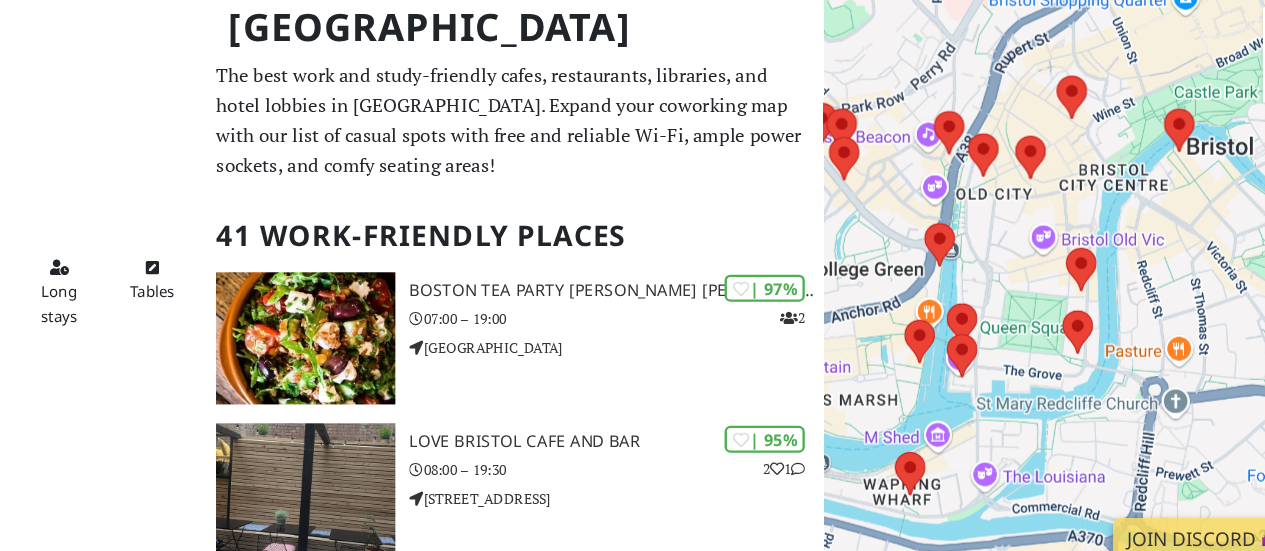 drag, startPoint x: 947, startPoint y: 350, endPoint x: 1174, endPoint y: 269, distance: 241.01868 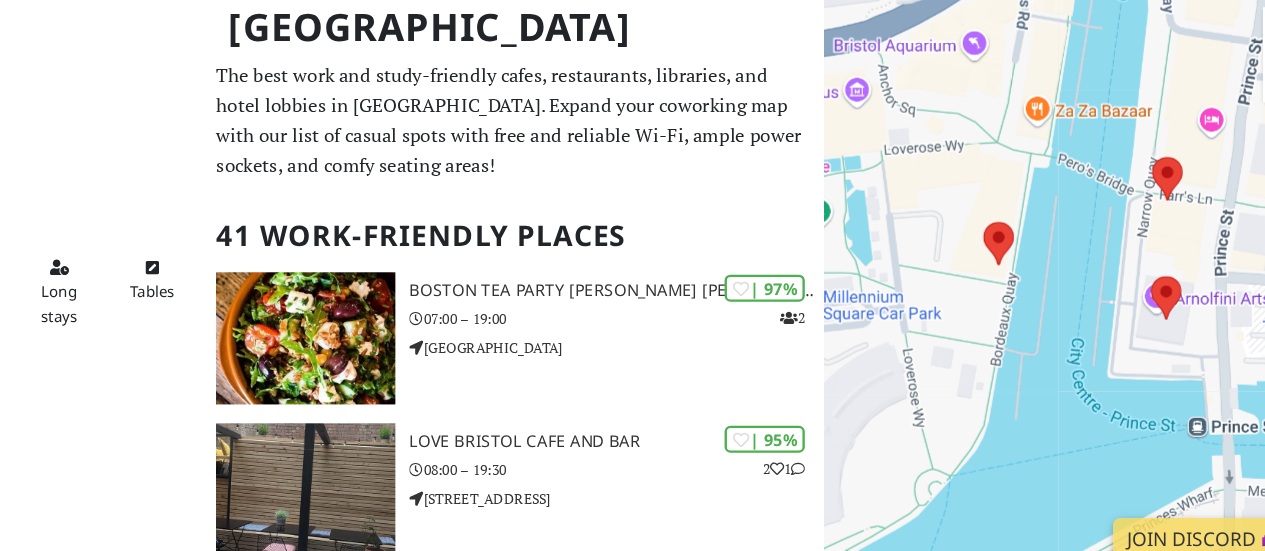 drag, startPoint x: 935, startPoint y: 362, endPoint x: 1229, endPoint y: 140, distance: 368.40195 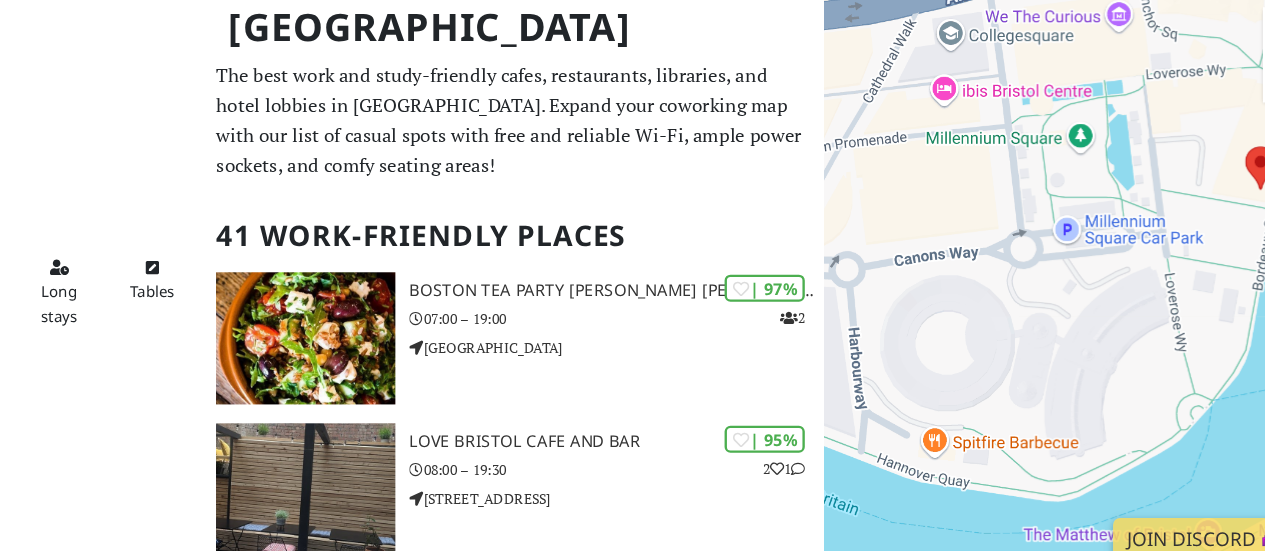 drag, startPoint x: 926, startPoint y: 196, endPoint x: 1131, endPoint y: 183, distance: 205.41179 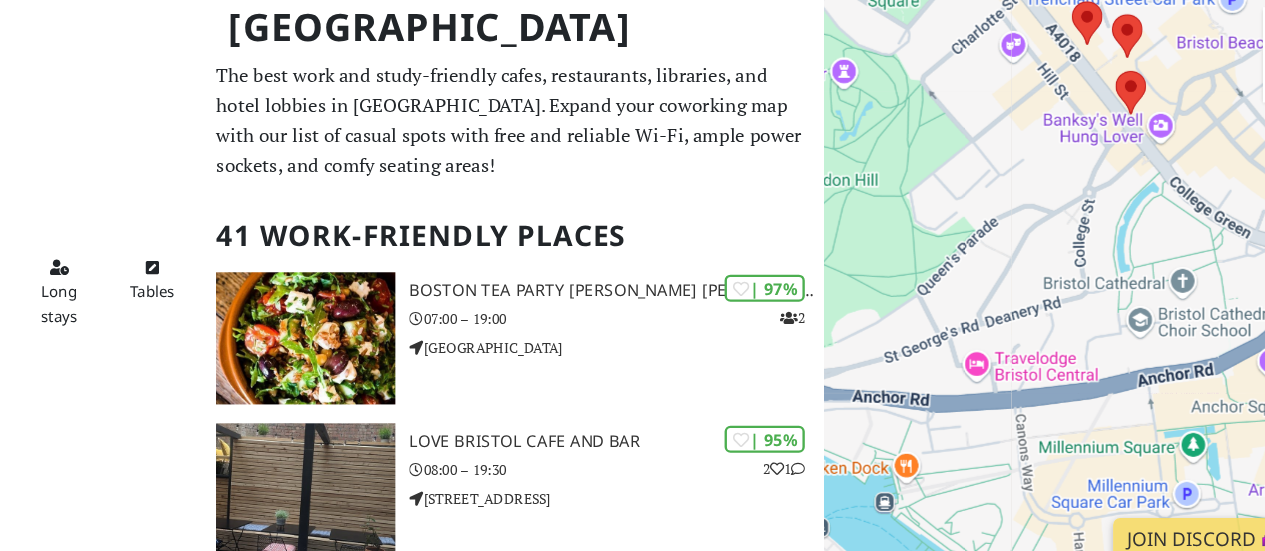 drag, startPoint x: 998, startPoint y: 180, endPoint x: 1060, endPoint y: 446, distance: 273.13 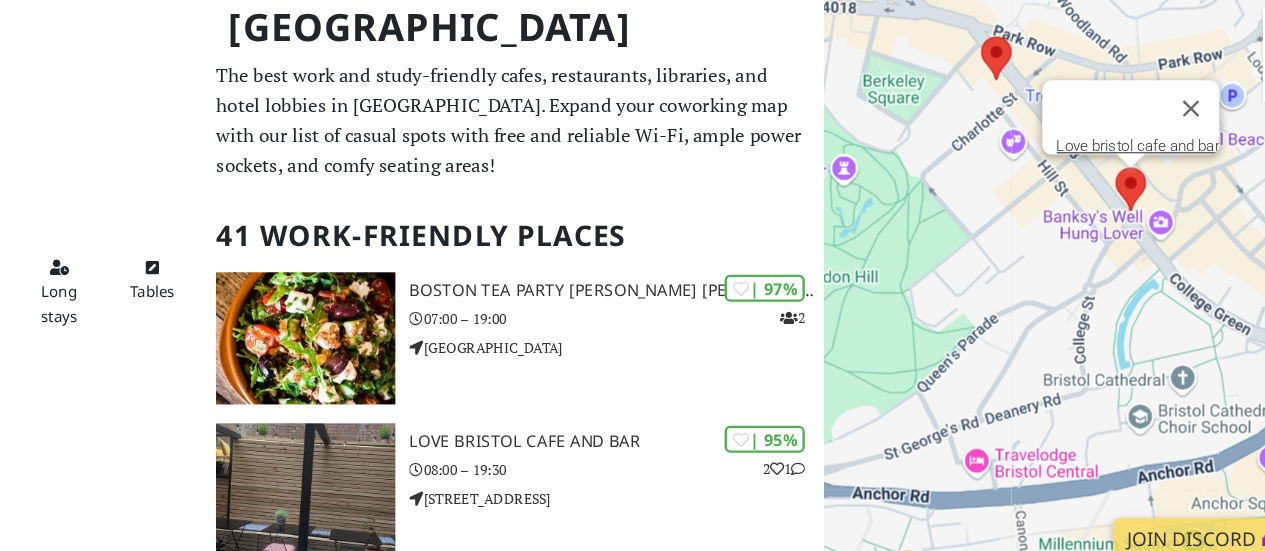 click at bounding box center (1090, 196) 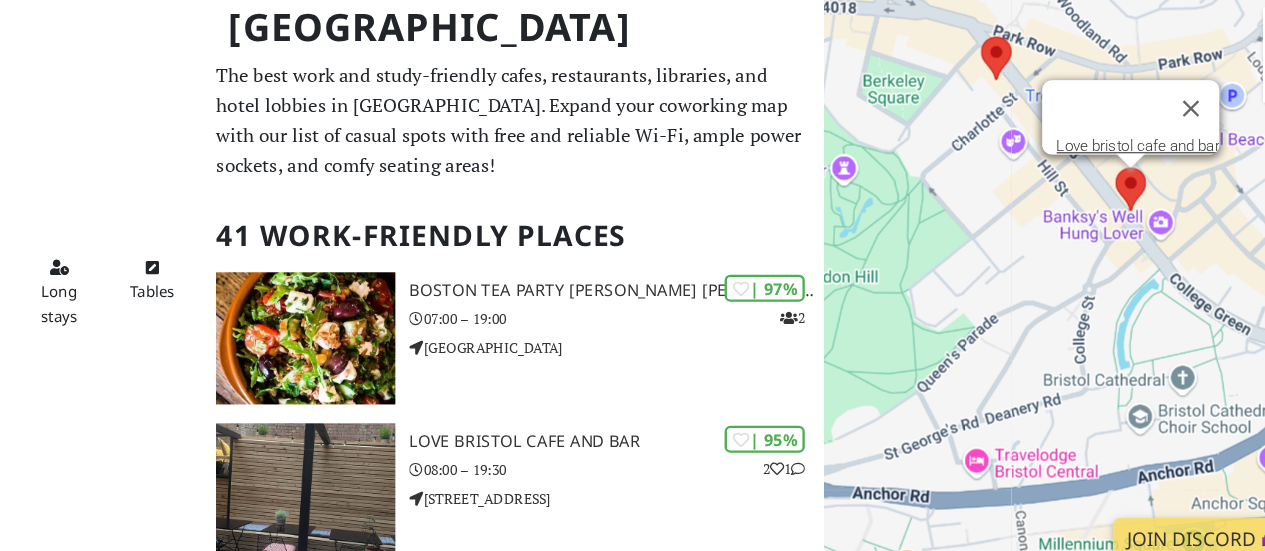 click at bounding box center (1090, 196) 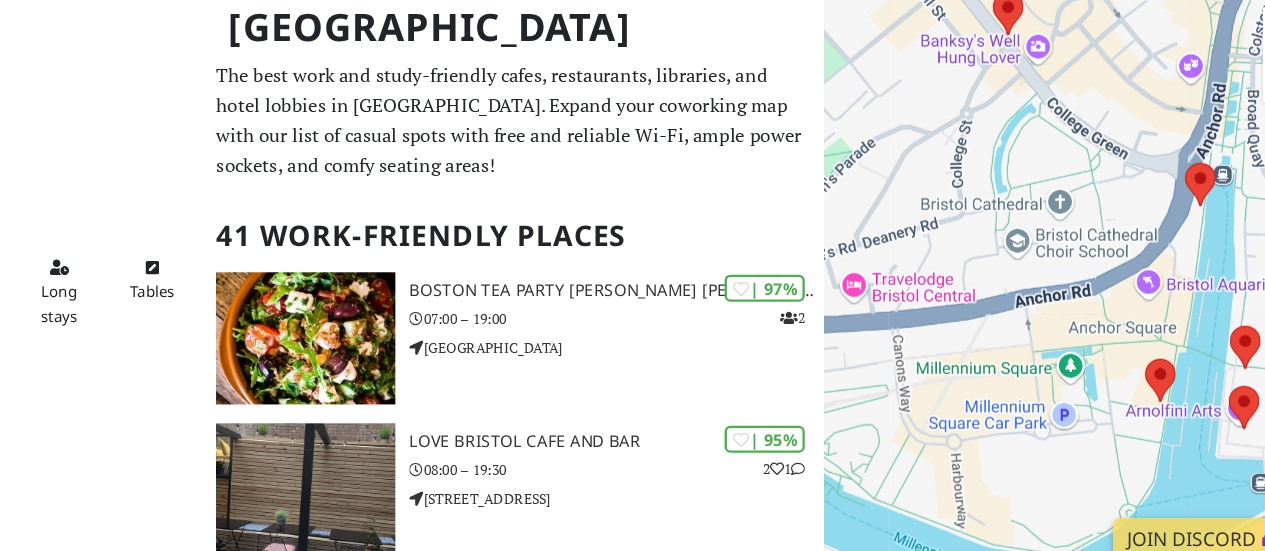 drag, startPoint x: 986, startPoint y: 352, endPoint x: 878, endPoint y: 200, distance: 186.46179 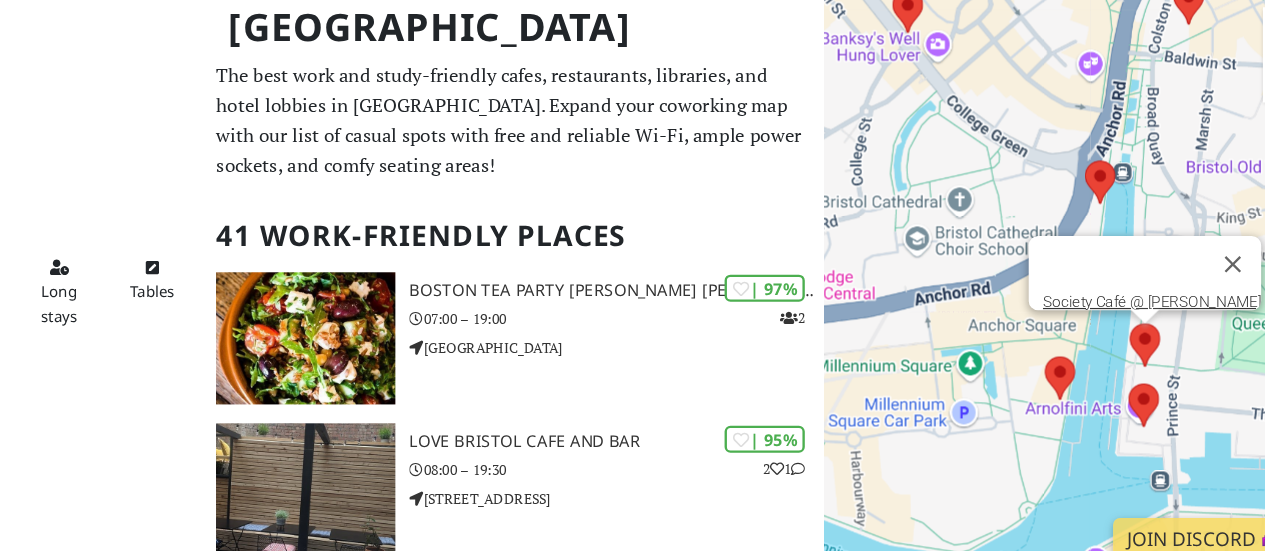 click at bounding box center (1102, 328) 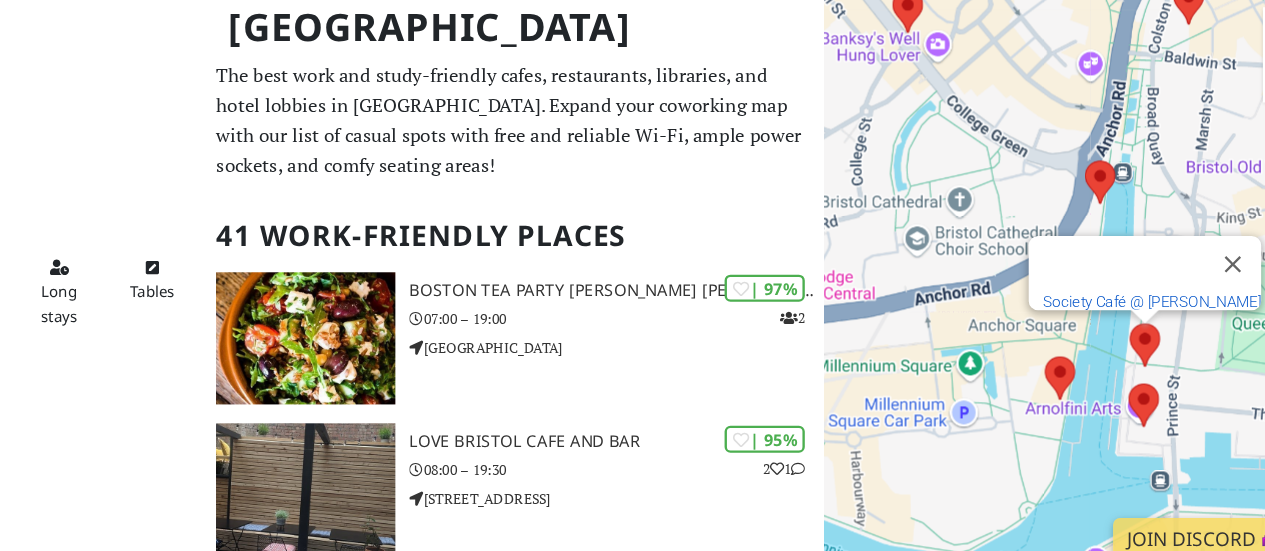 click on "Society Café @ [PERSON_NAME]" at bounding box center [1121, 309] 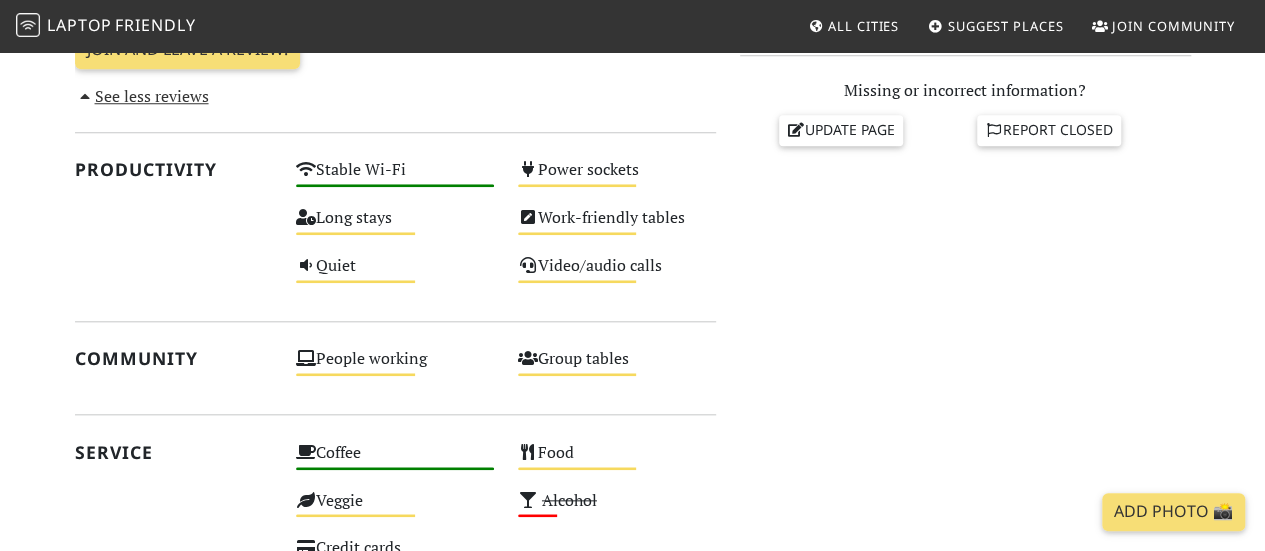 scroll, scrollTop: 895, scrollLeft: 0, axis: vertical 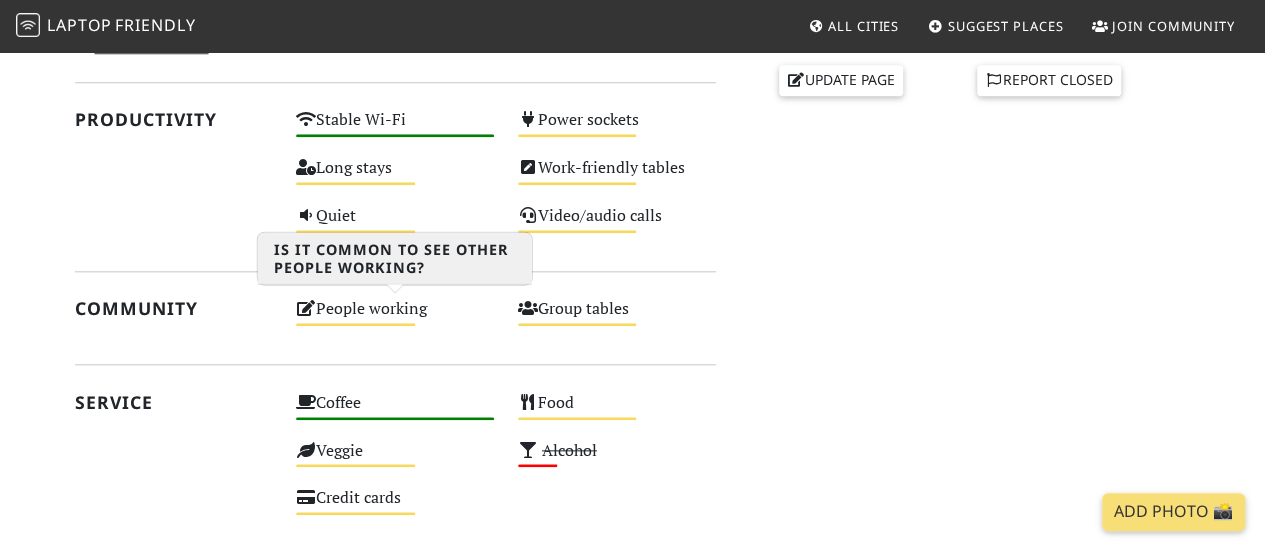 click on "People working
Medium" at bounding box center (395, 318) 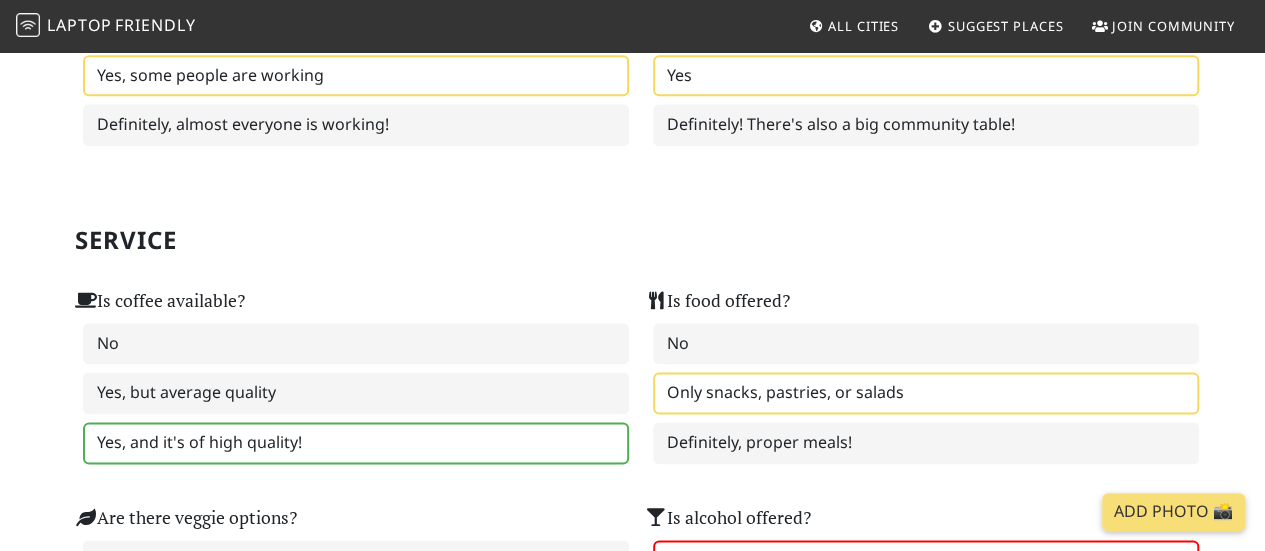 scroll, scrollTop: 1086, scrollLeft: 0, axis: vertical 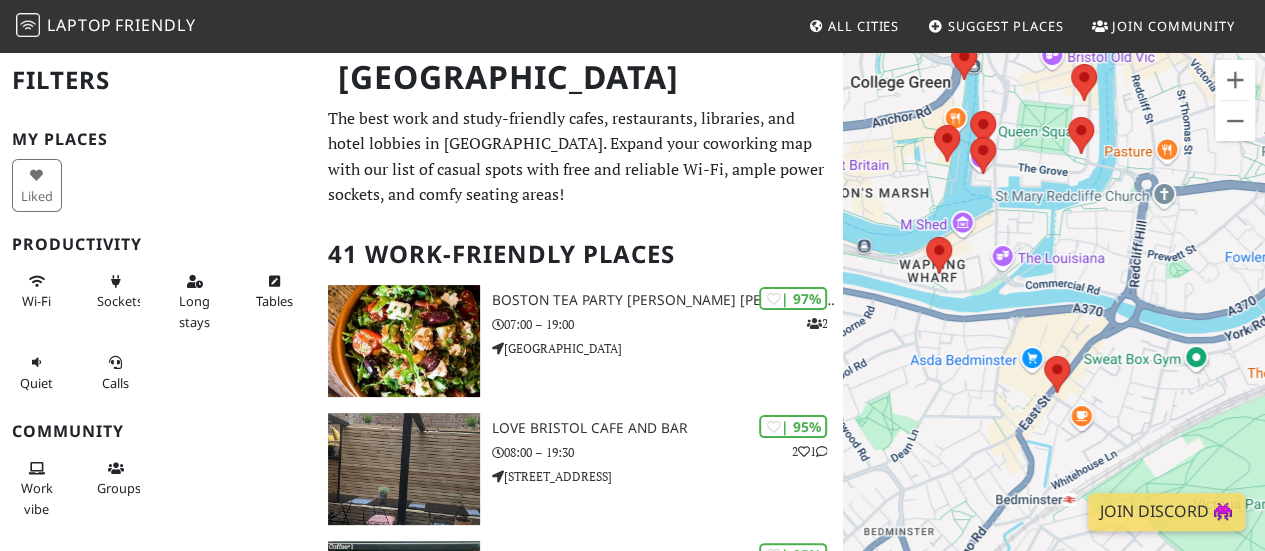 drag, startPoint x: 923, startPoint y: 228, endPoint x: 1176, endPoint y: 261, distance: 255.1431 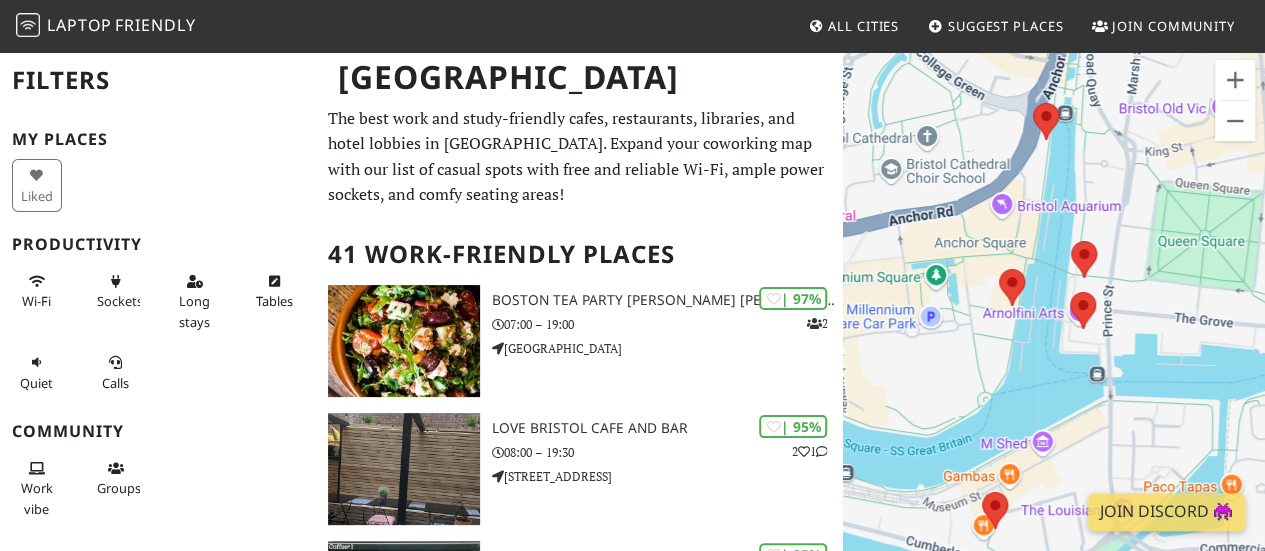 drag, startPoint x: 1008, startPoint y: 217, endPoint x: 1132, endPoint y: 421, distance: 238.72998 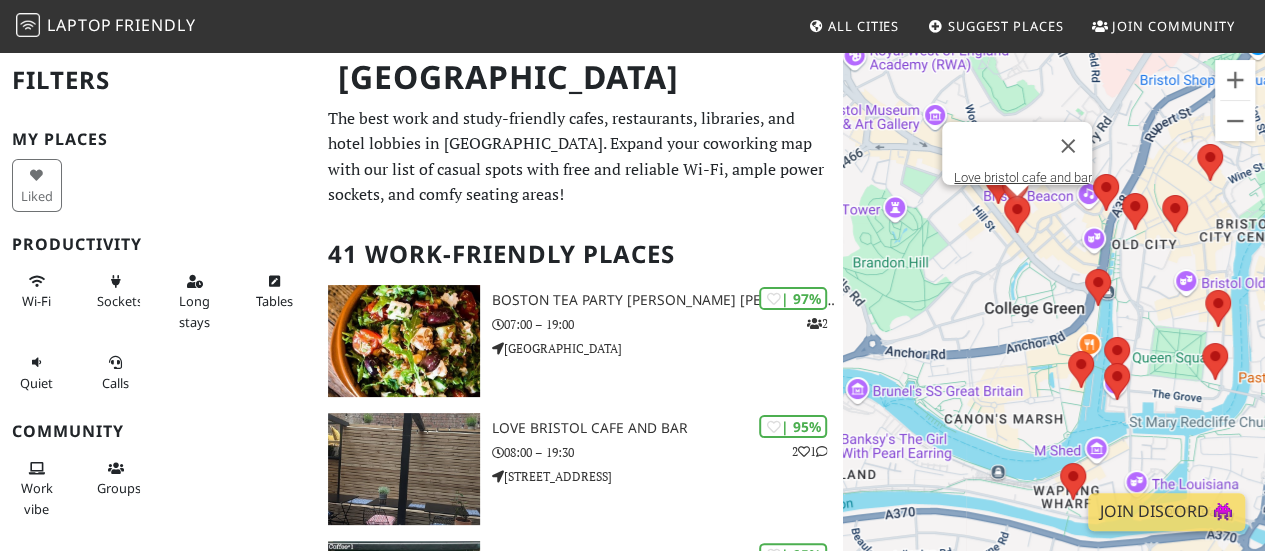 click at bounding box center (1004, 196) 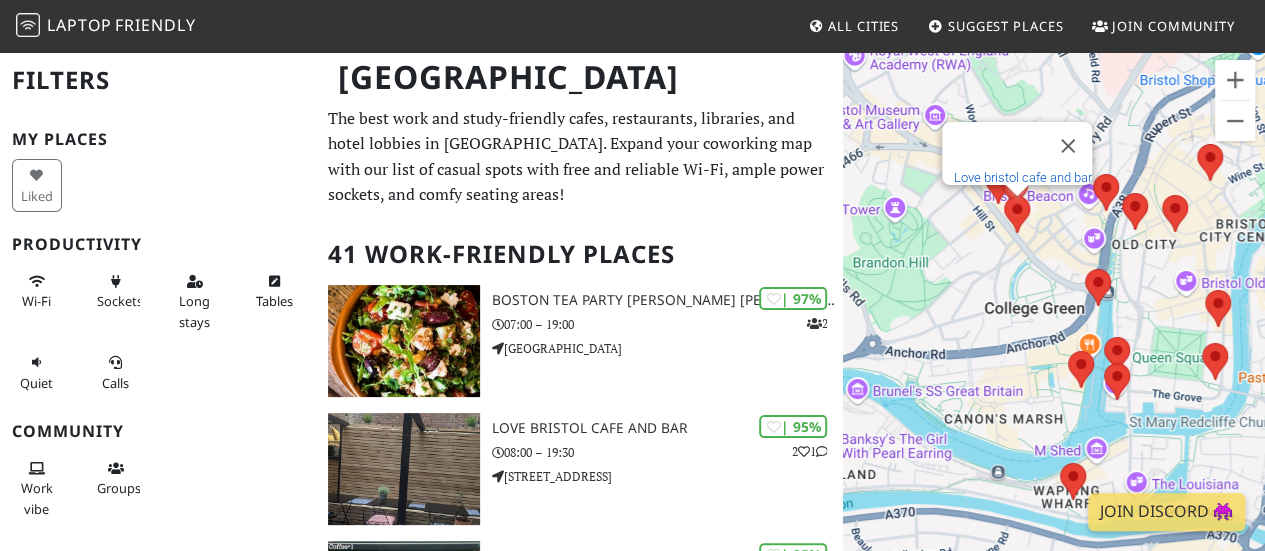 click on "Love bristol cafe and bar" at bounding box center (1023, 177) 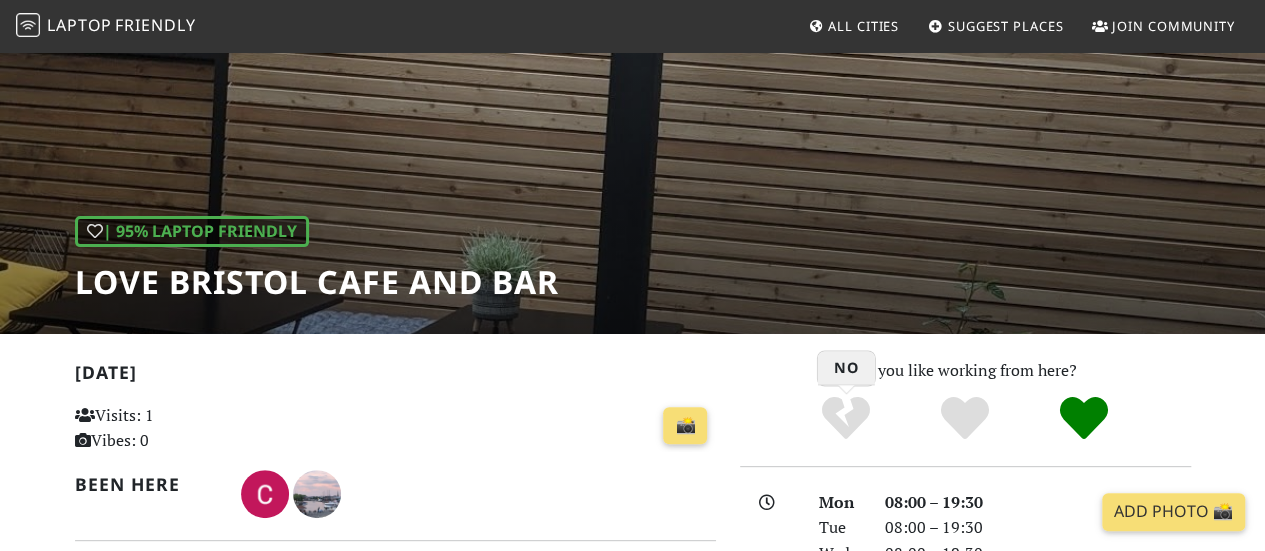 scroll, scrollTop: 0, scrollLeft: 0, axis: both 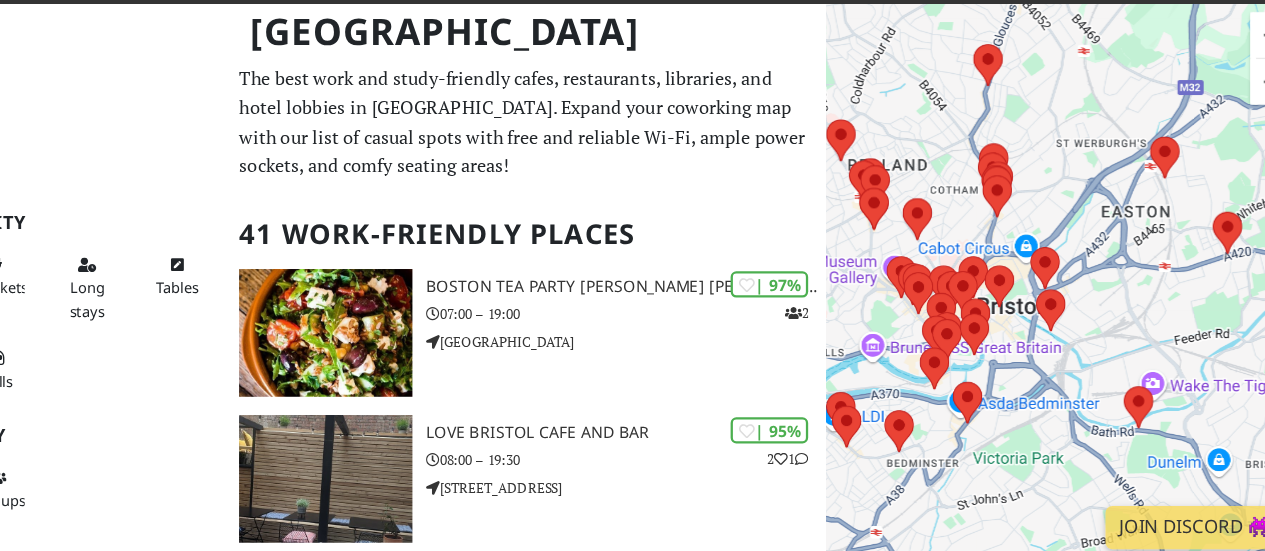 drag, startPoint x: 940, startPoint y: 370, endPoint x: 1028, endPoint y: 251, distance: 148.00337 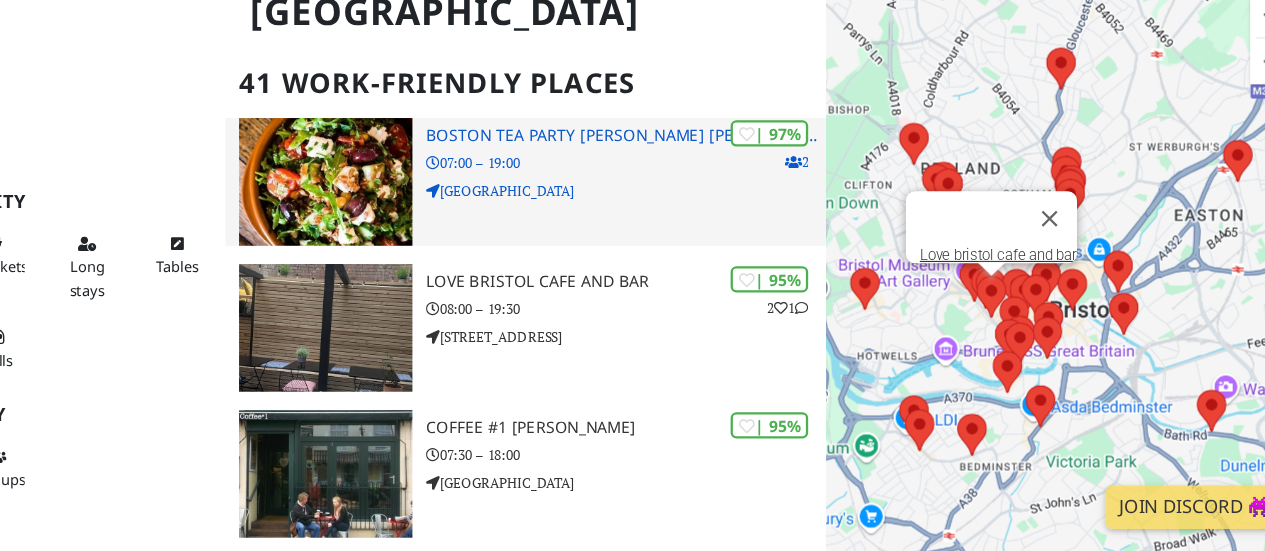 scroll, scrollTop: 262, scrollLeft: 0, axis: vertical 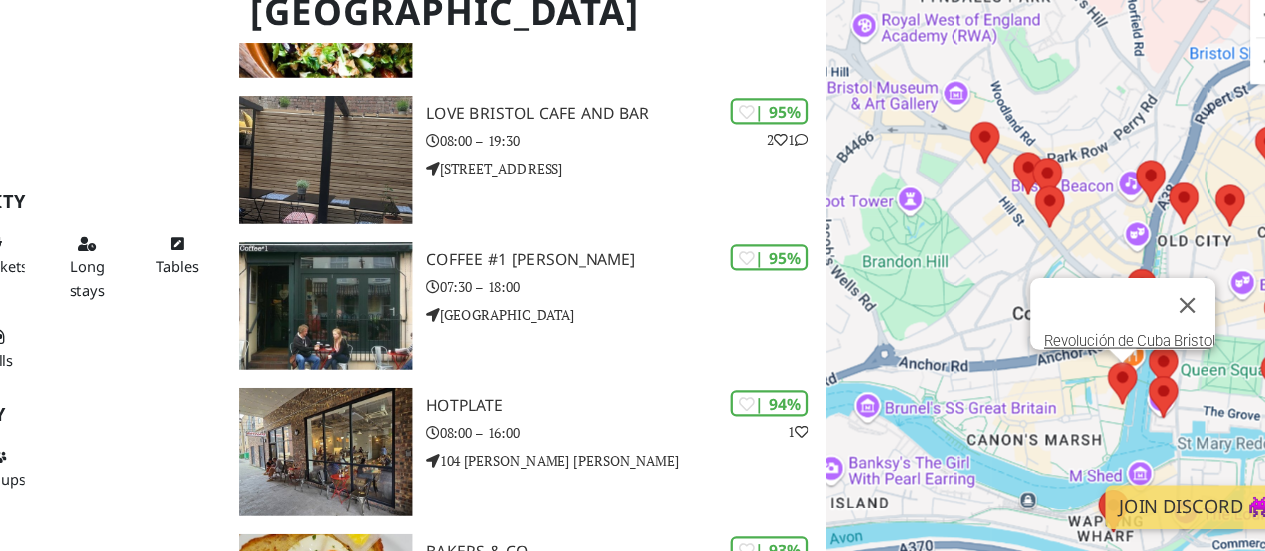 click at bounding box center [1090, 385] 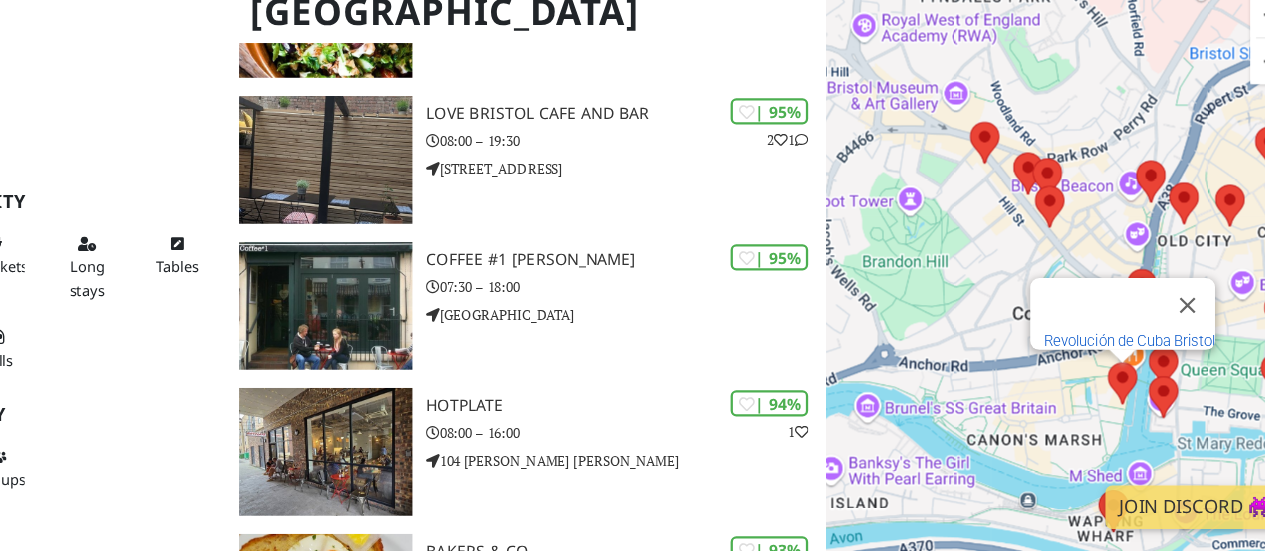 click on "Revolución de Cuba Bristol" at bounding box center [1109, 366] 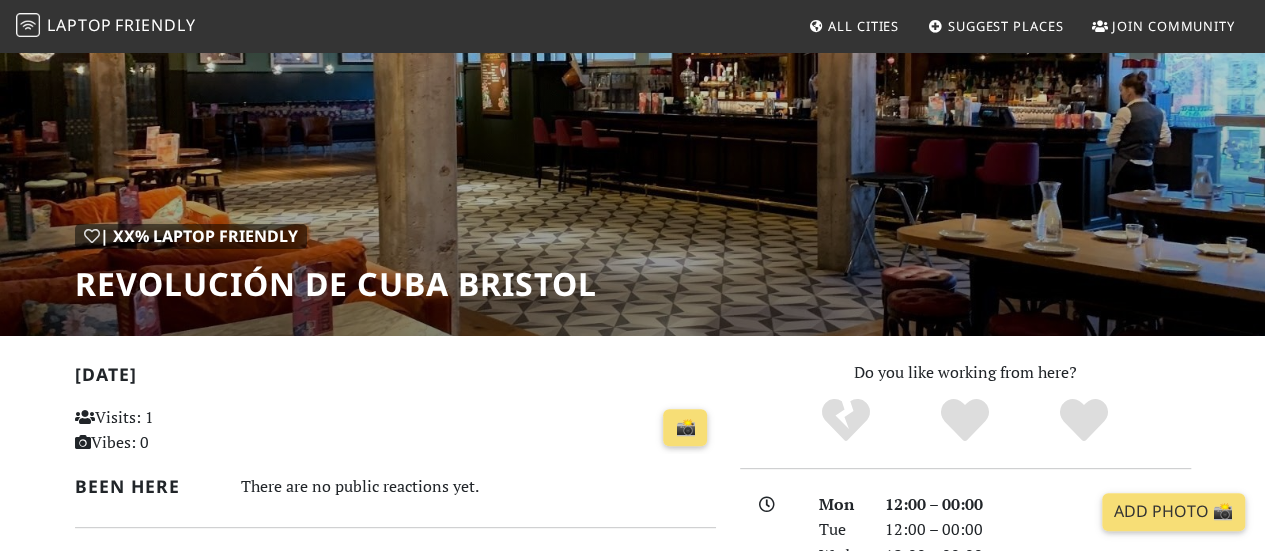 scroll, scrollTop: 0, scrollLeft: 0, axis: both 